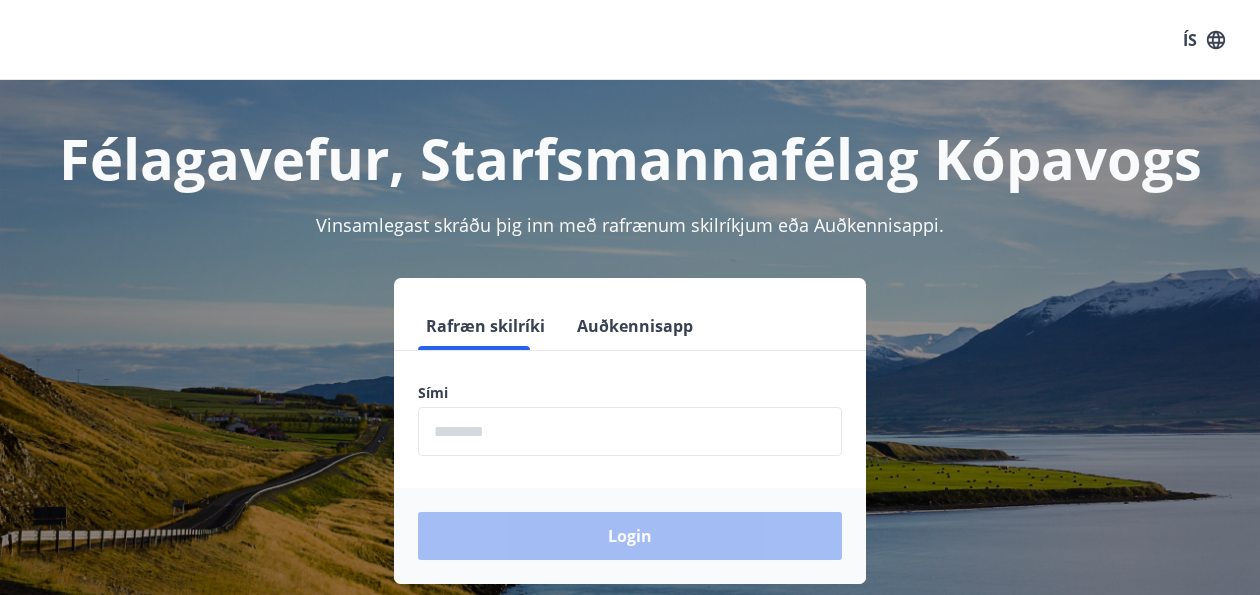 scroll, scrollTop: 0, scrollLeft: 0, axis: both 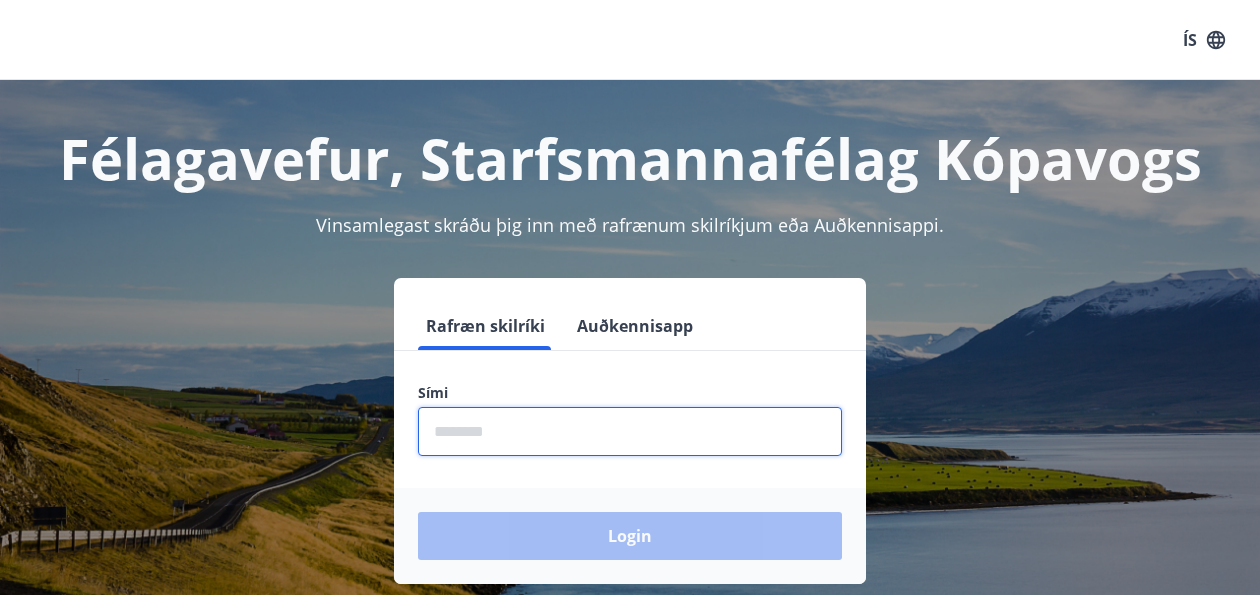 click at bounding box center [630, 431] 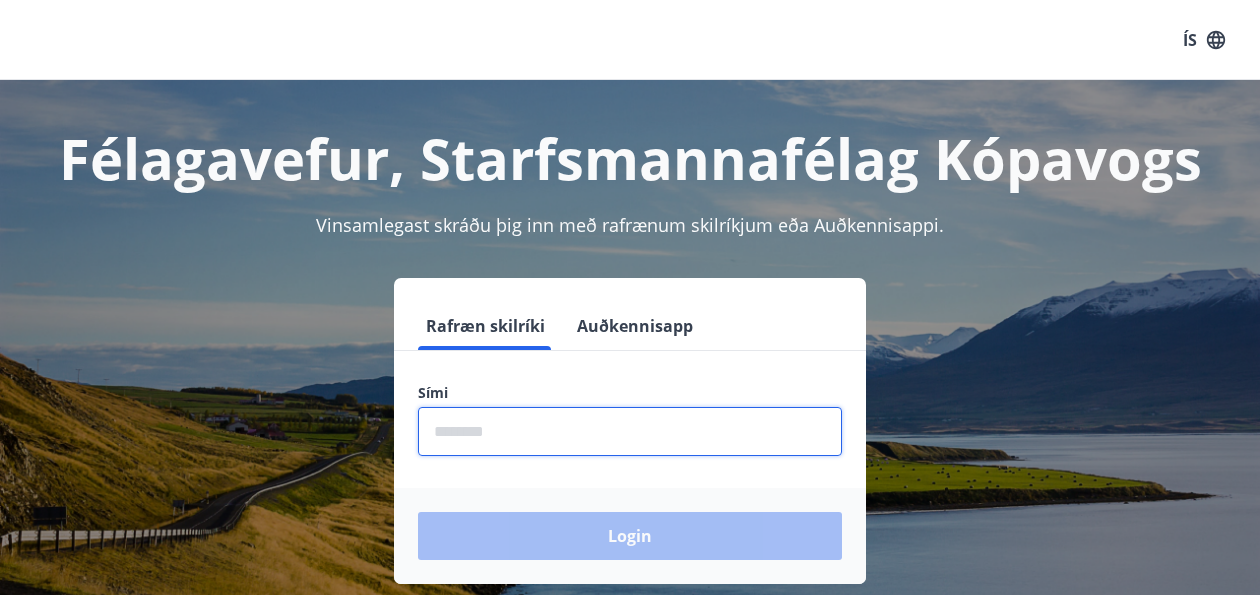 type on "********" 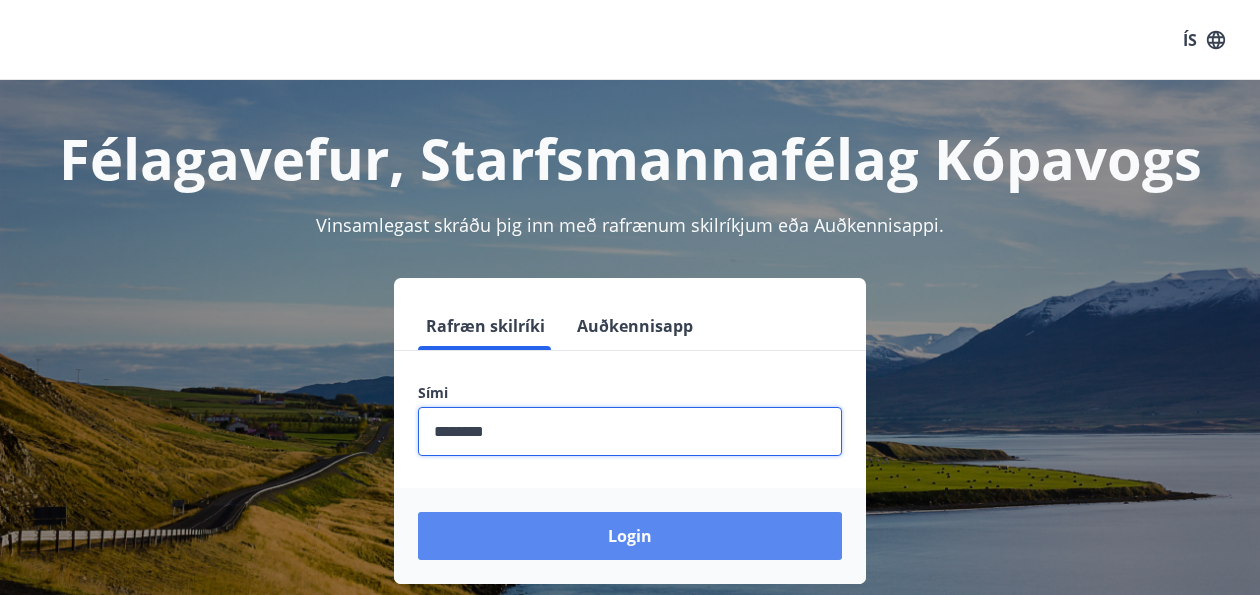 click on "Login" at bounding box center (630, 536) 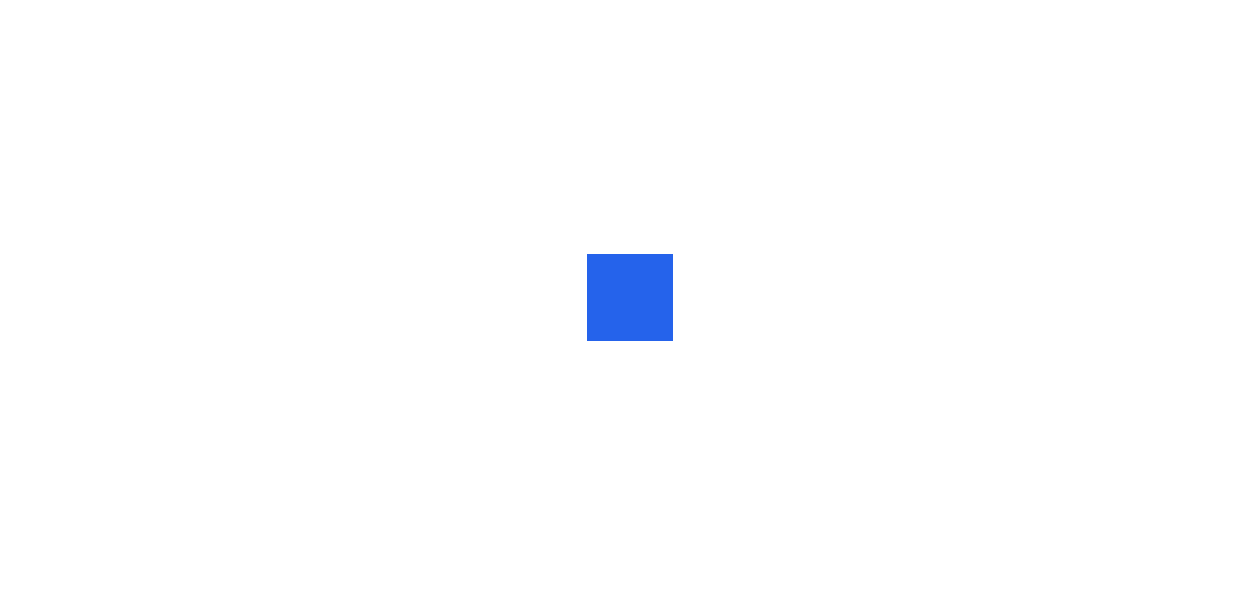 scroll, scrollTop: 0, scrollLeft: 0, axis: both 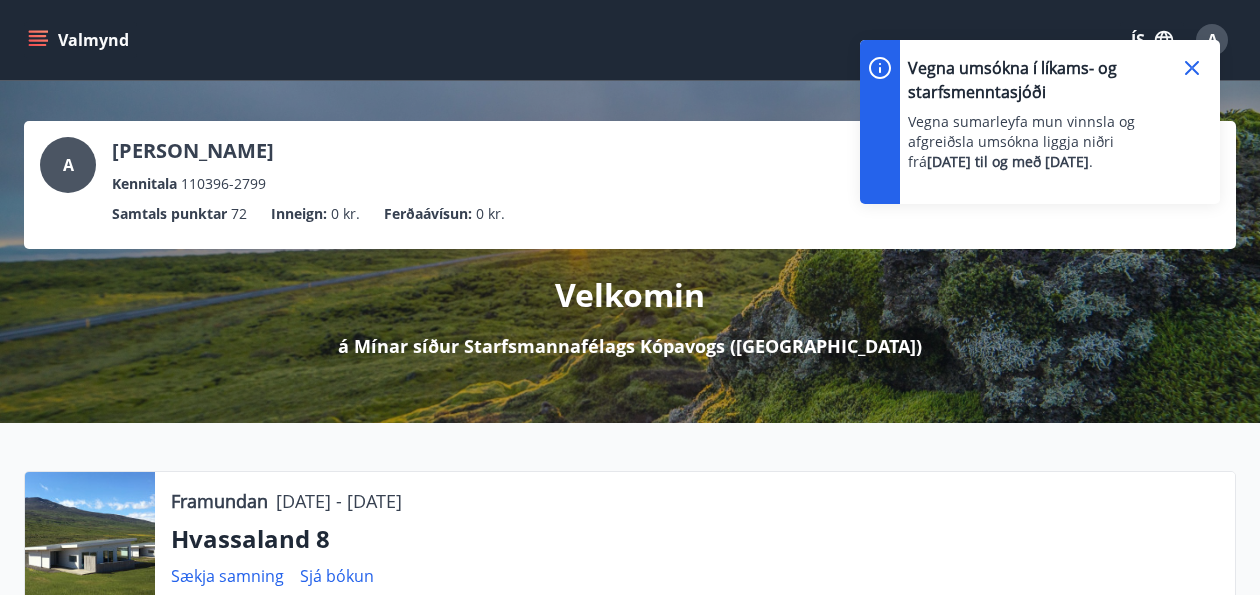 click 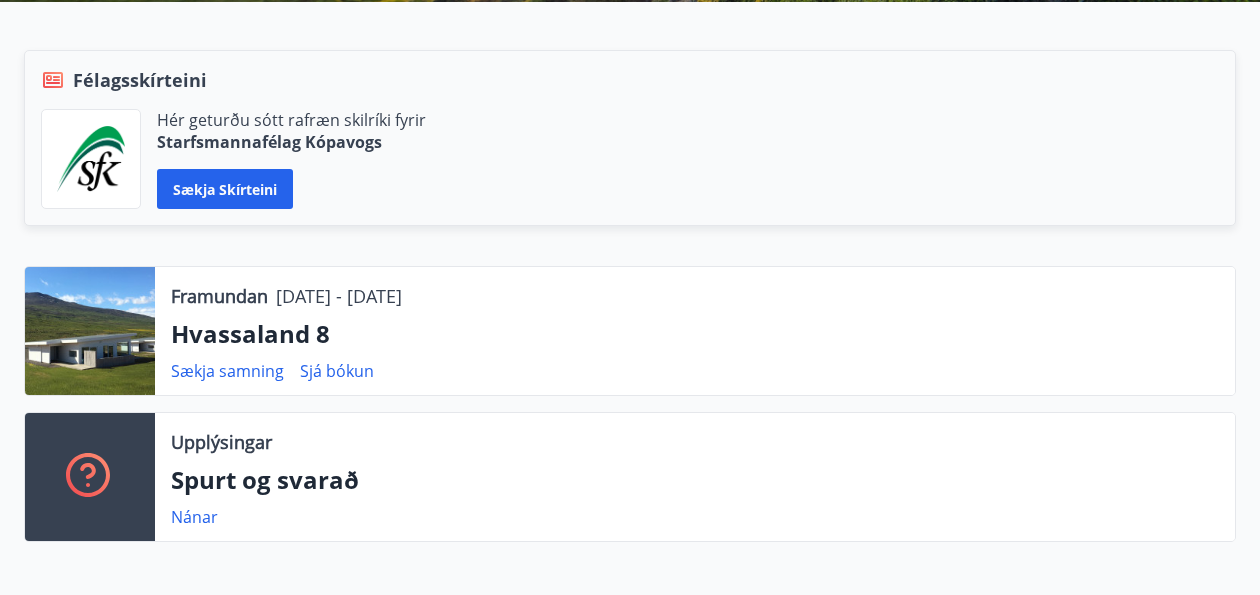 scroll, scrollTop: 523, scrollLeft: 0, axis: vertical 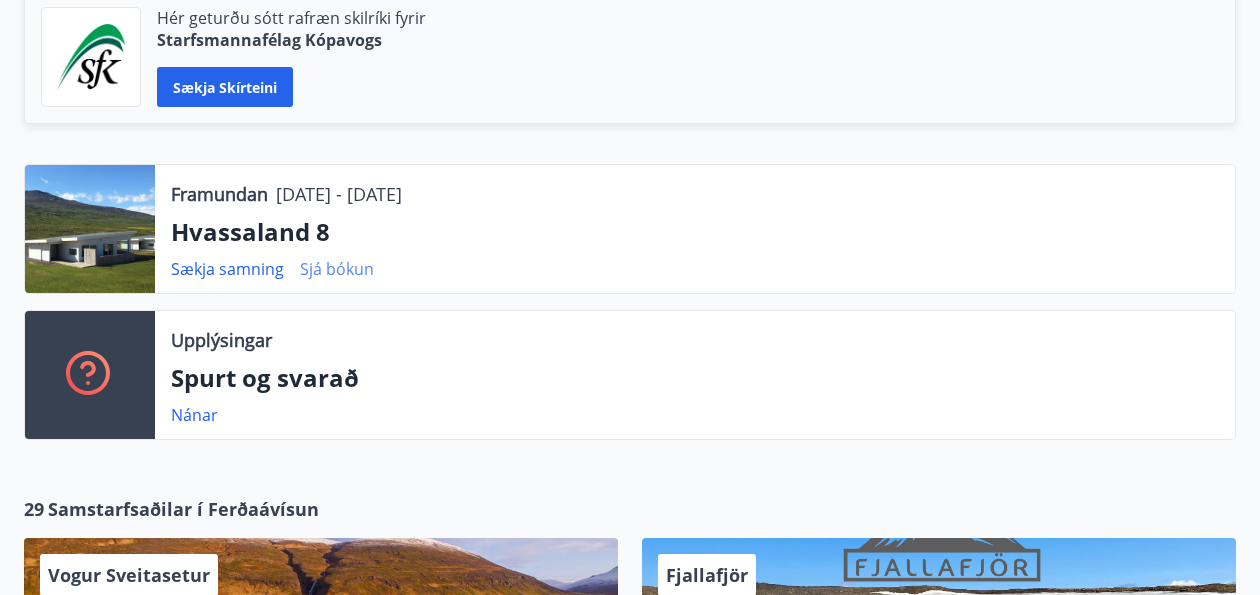 click on "Sjá bókun" at bounding box center [337, 269] 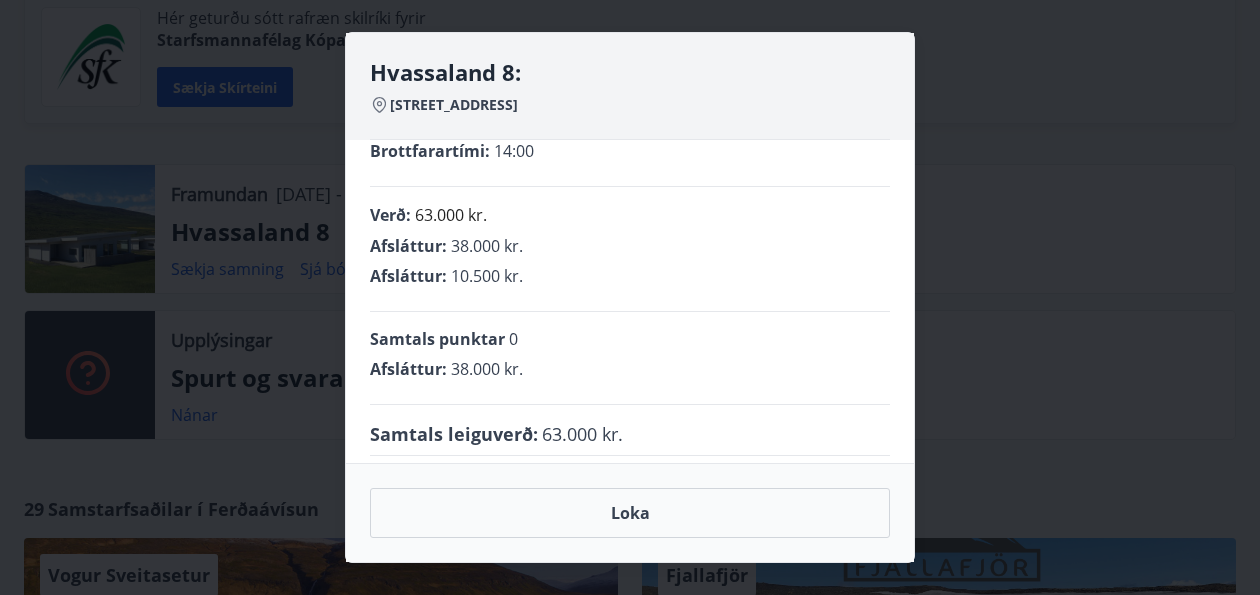 scroll, scrollTop: 100, scrollLeft: 0, axis: vertical 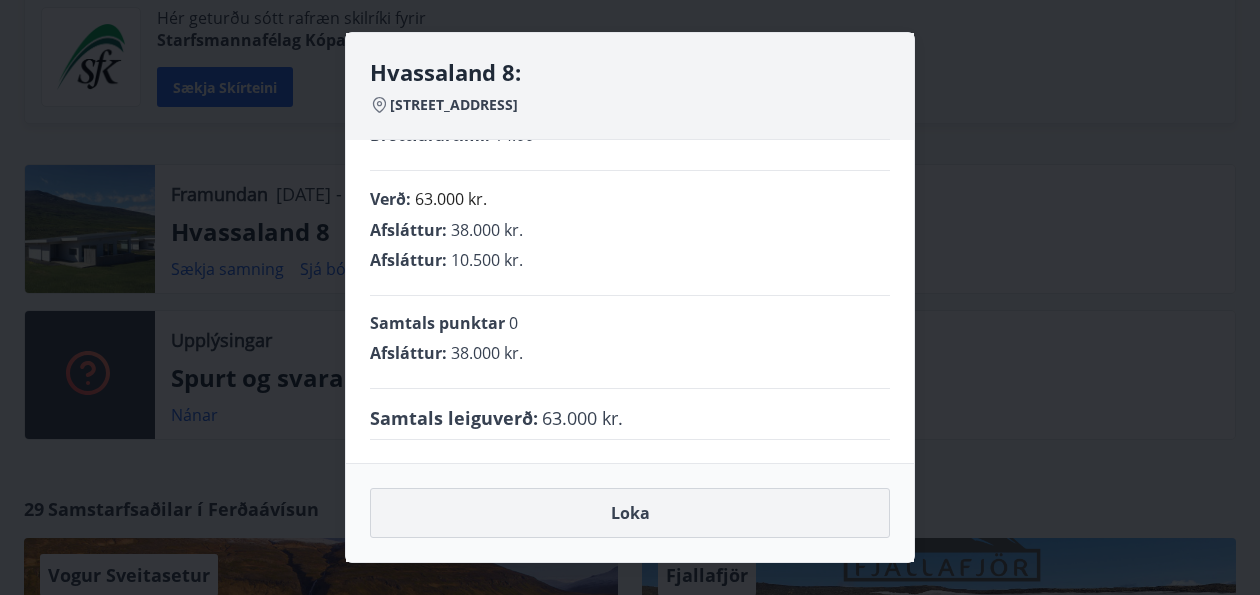 click on "Loka" at bounding box center [630, 513] 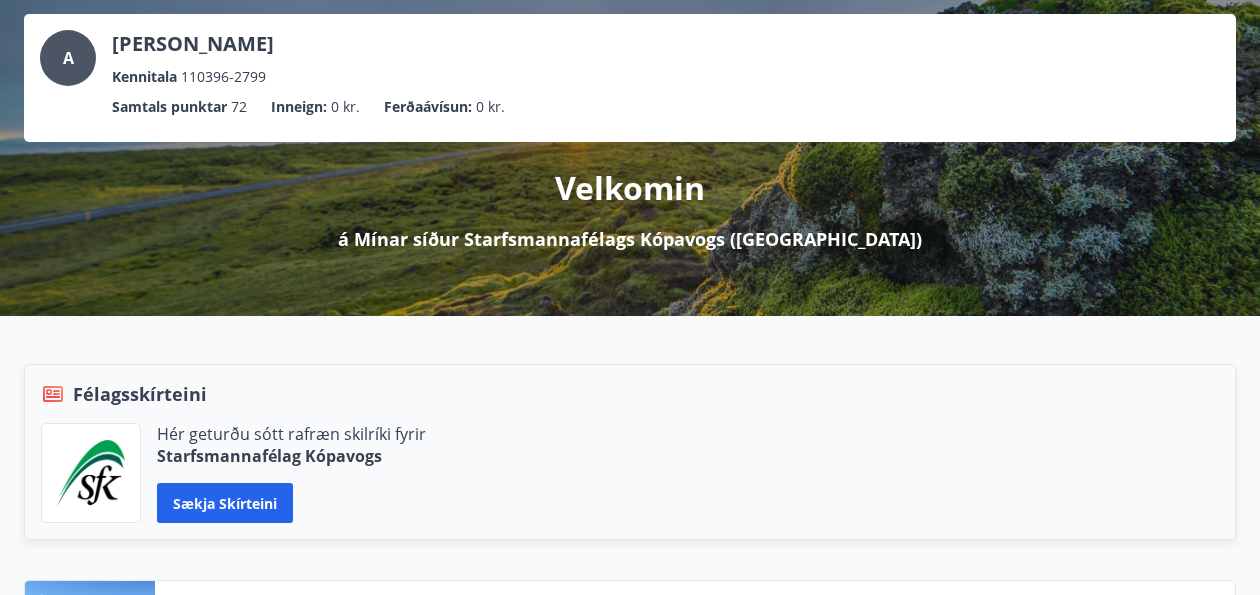 scroll, scrollTop: 0, scrollLeft: 0, axis: both 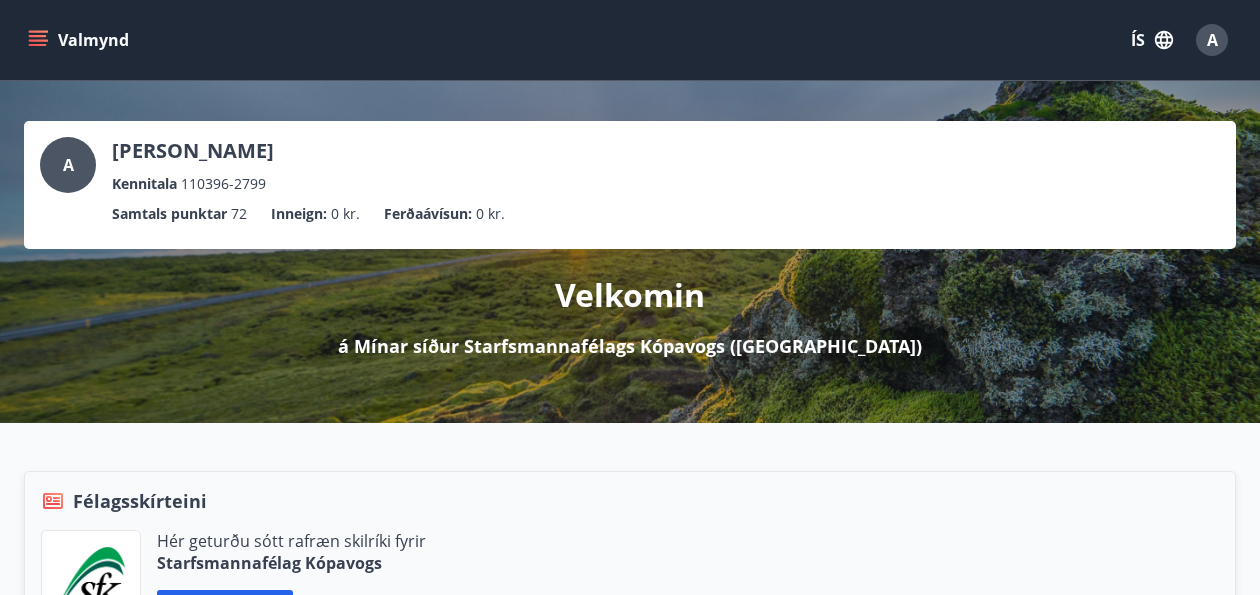 click 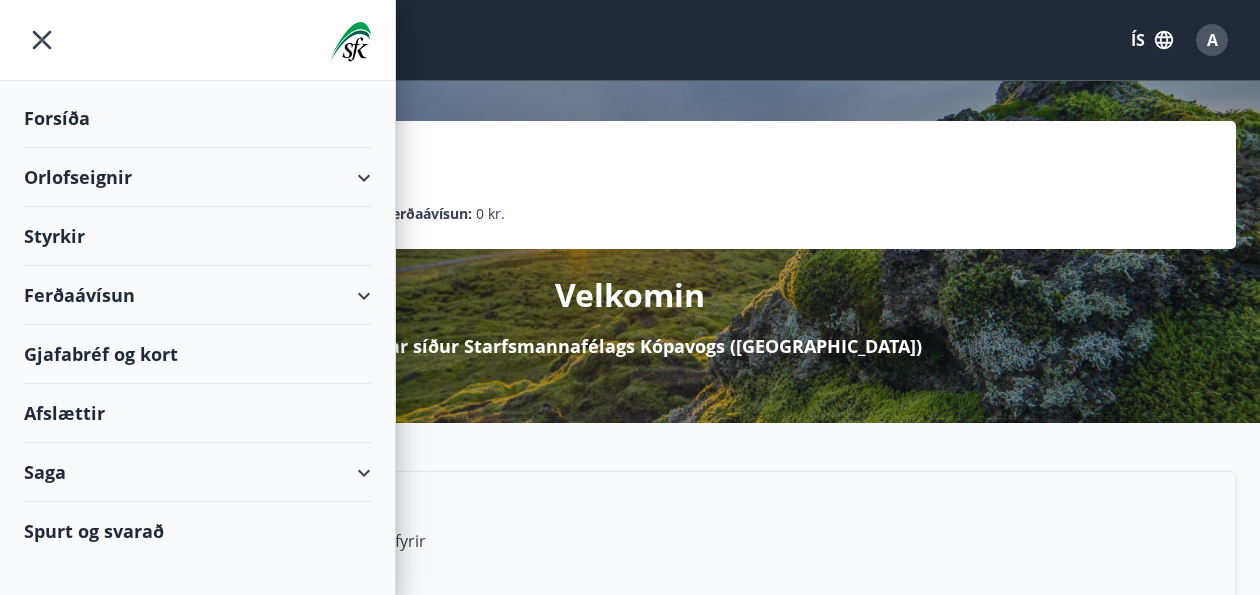 click on "Orlofseignir" at bounding box center (197, 177) 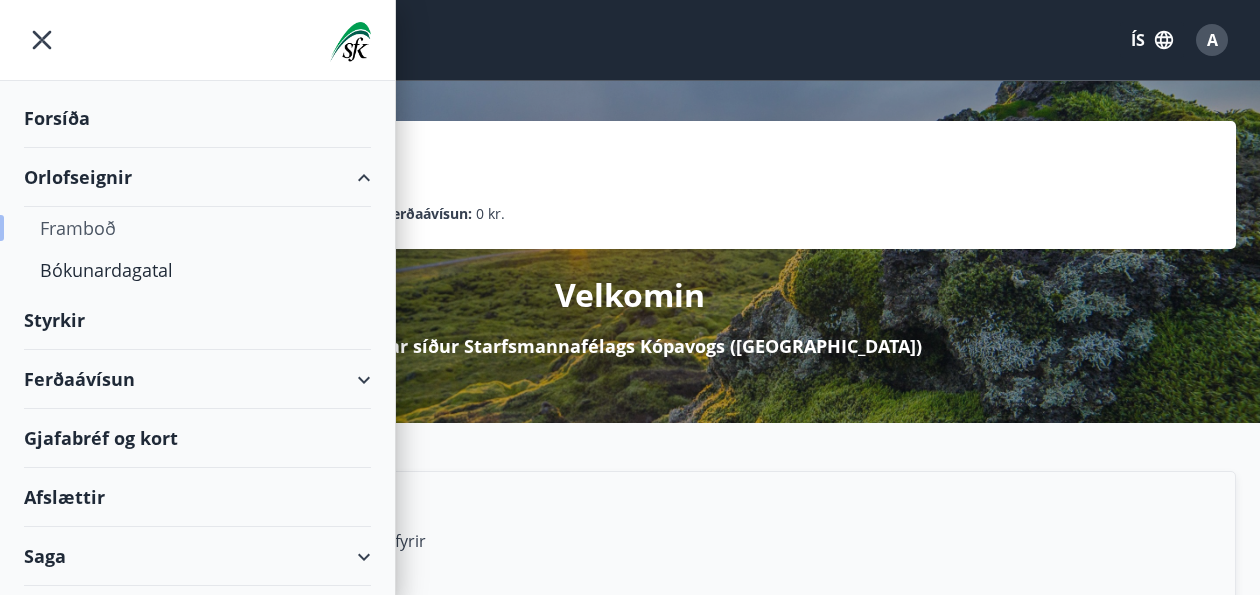click on "Framboð" at bounding box center (197, 228) 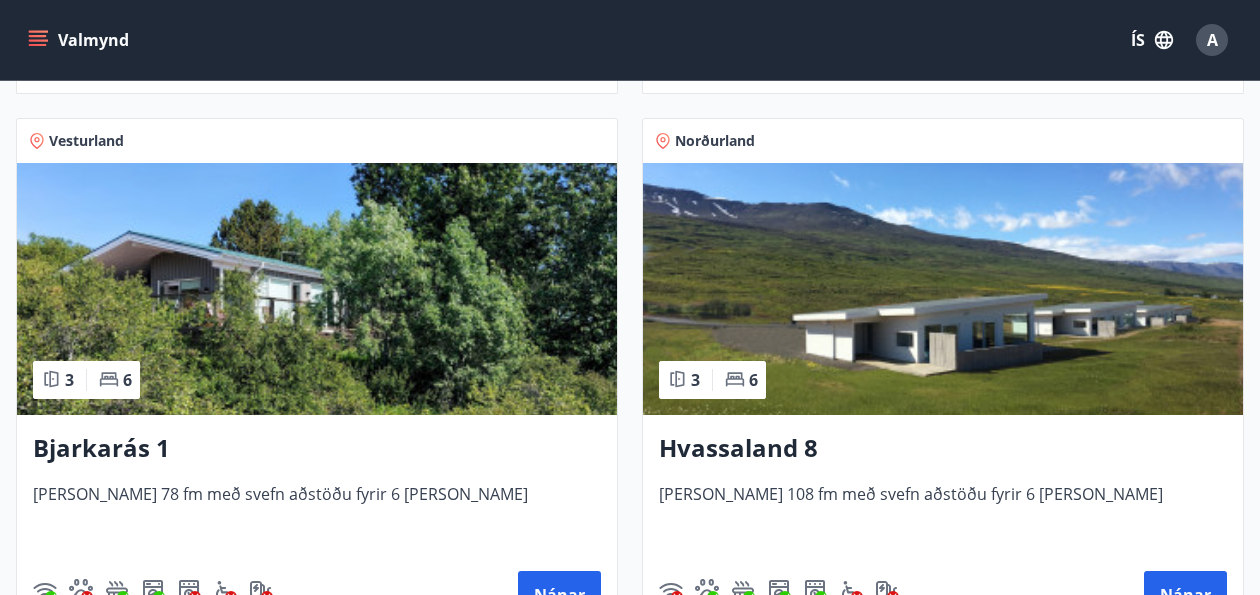 scroll, scrollTop: 1419, scrollLeft: 0, axis: vertical 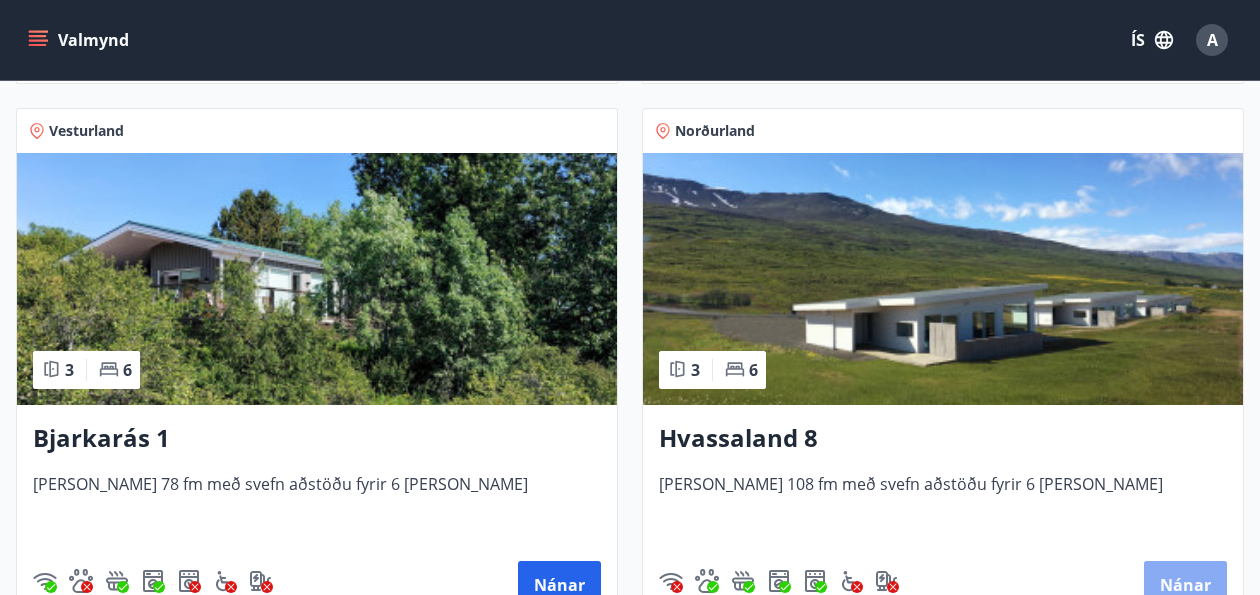 click on "Nánar" at bounding box center (1185, 585) 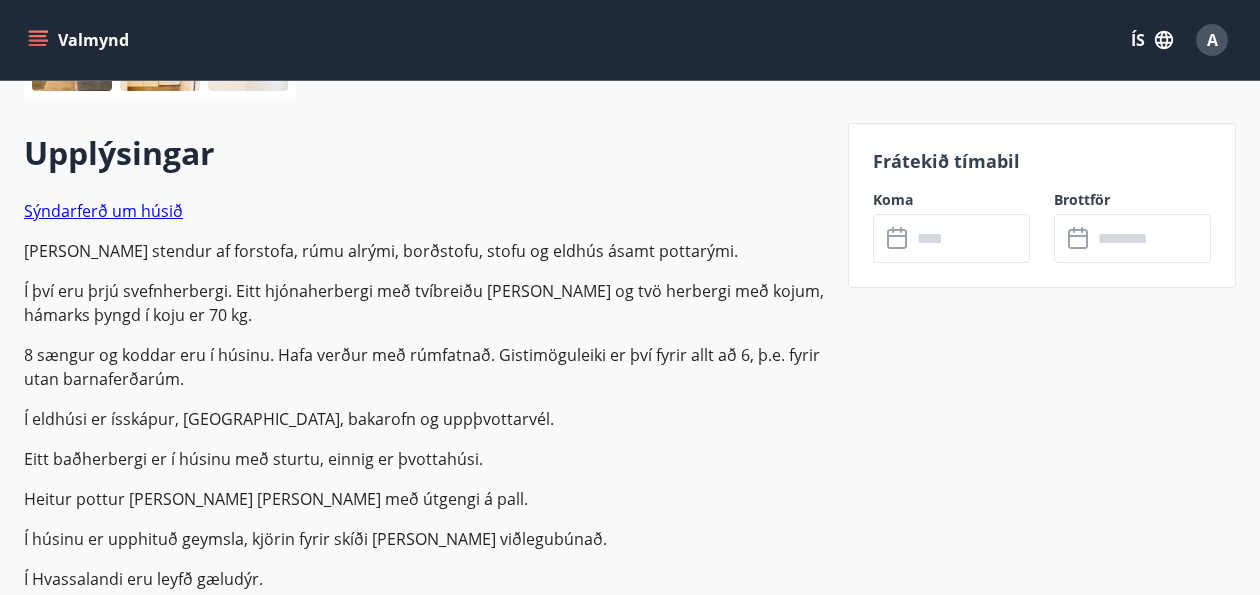 scroll, scrollTop: 827, scrollLeft: 0, axis: vertical 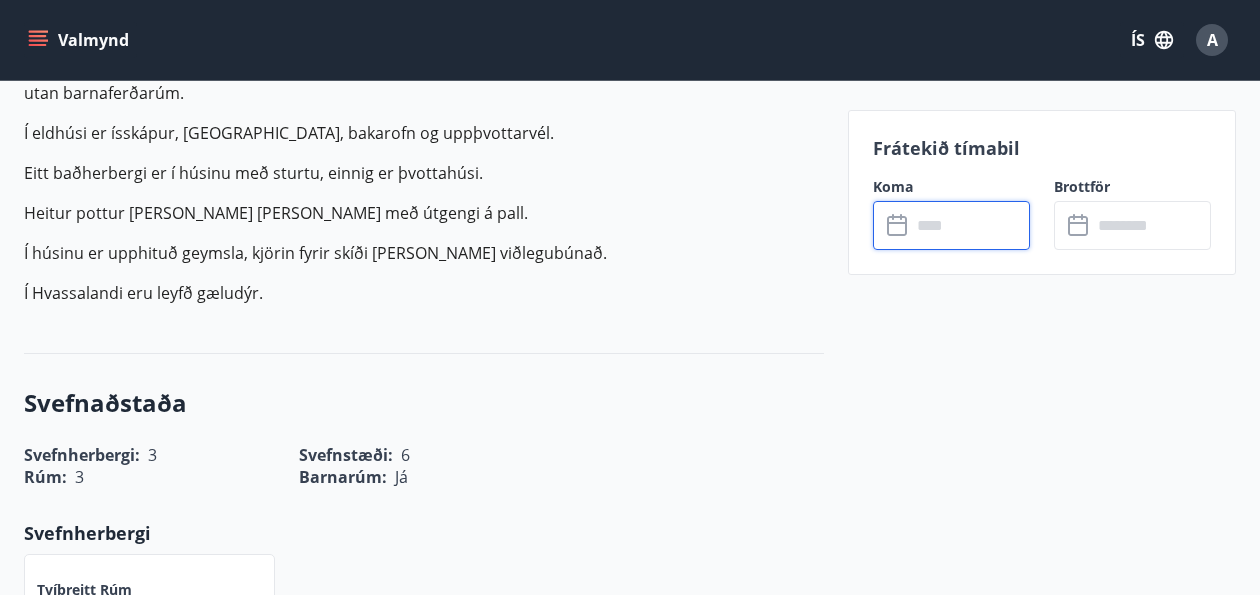 click at bounding box center [970, 225] 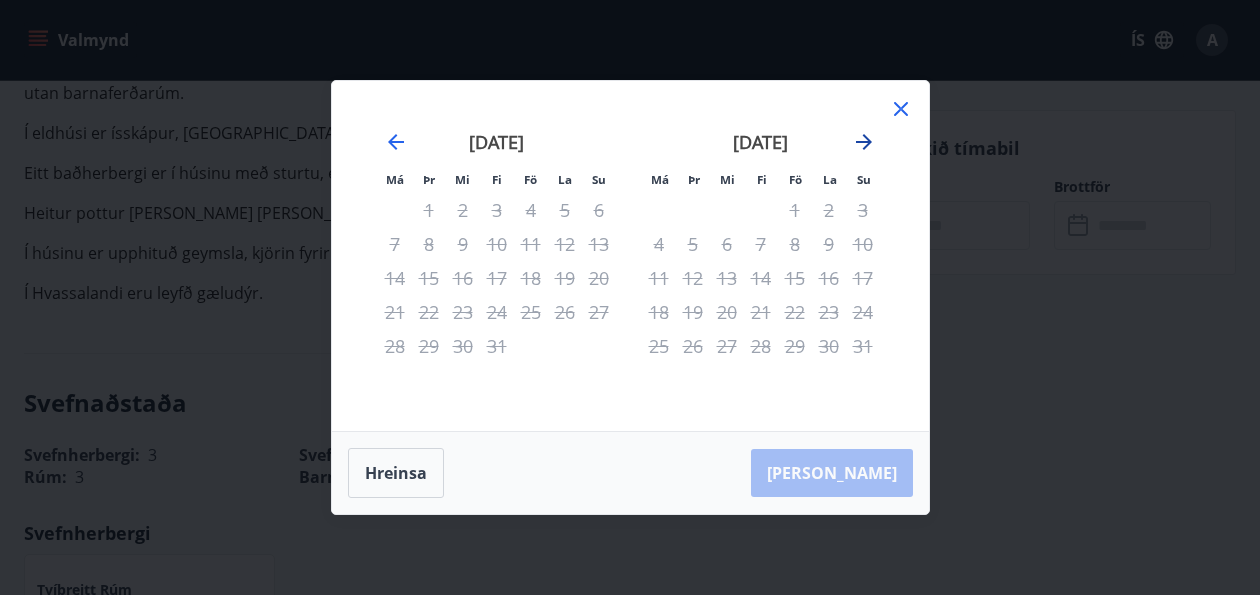 click 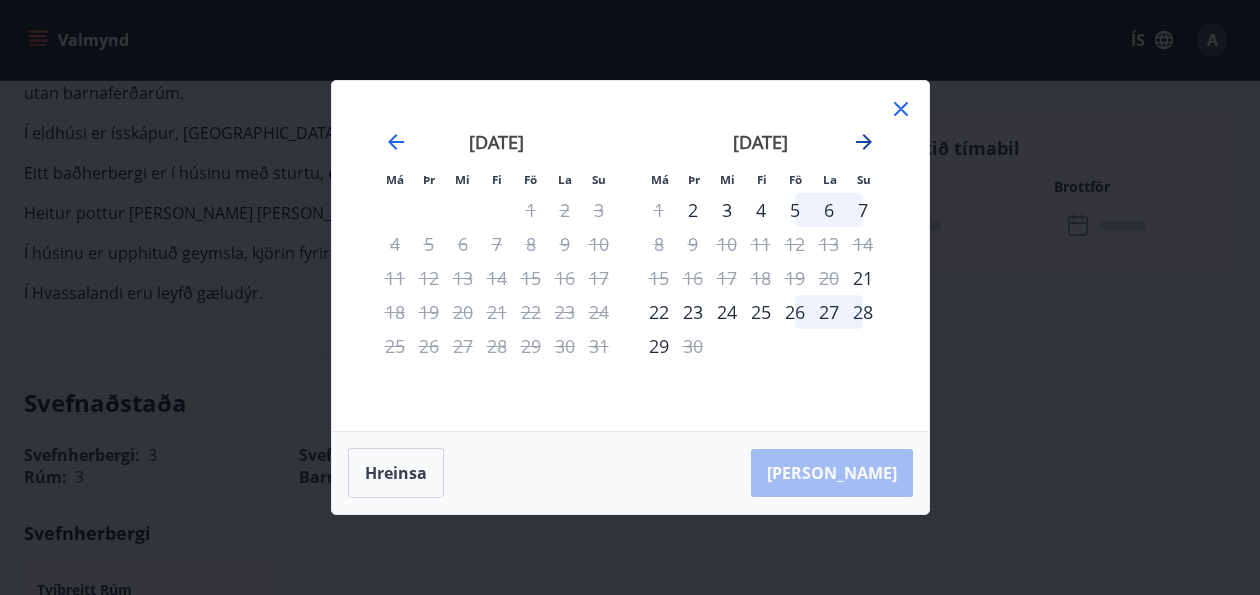 click 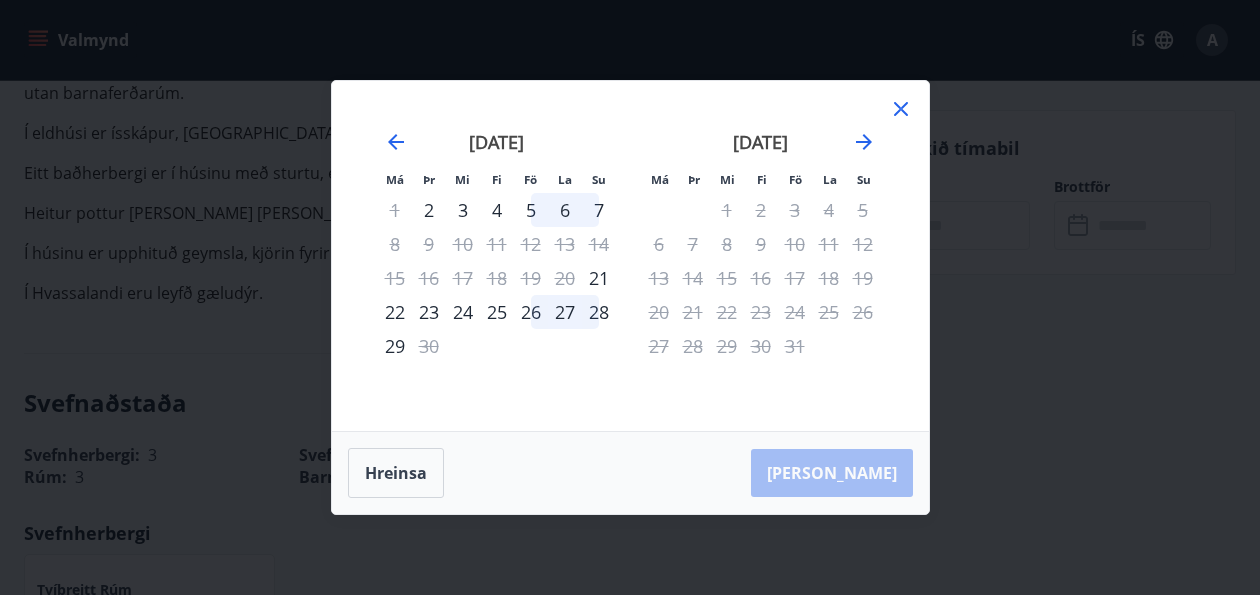 click on "25" at bounding box center (829, 312) 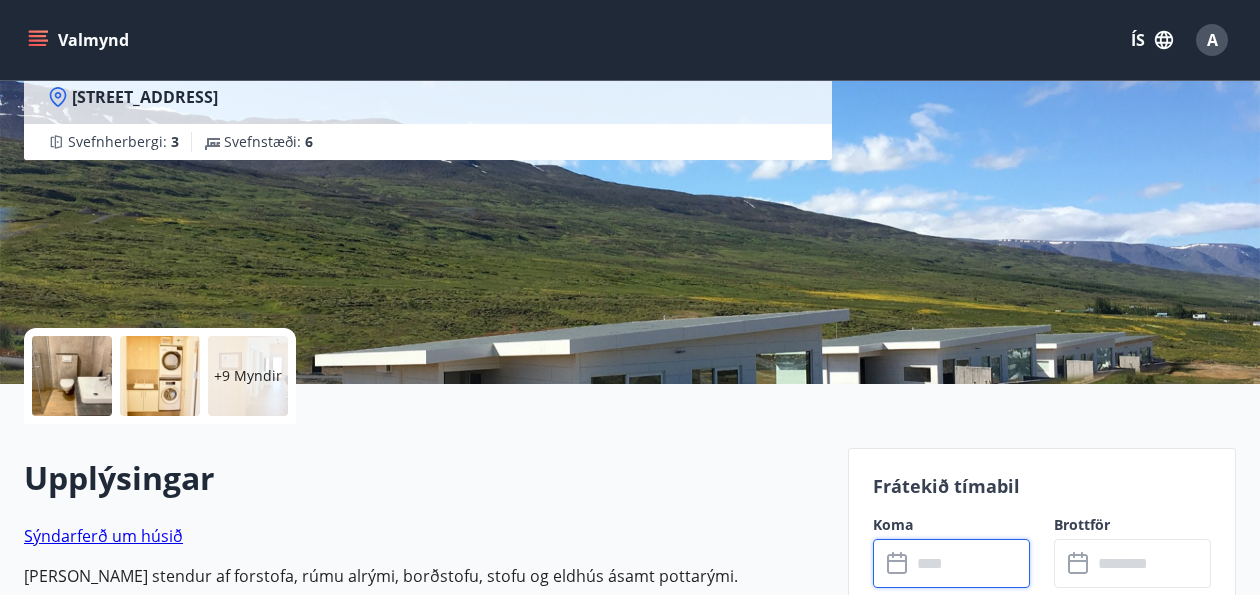 scroll, scrollTop: 0, scrollLeft: 0, axis: both 